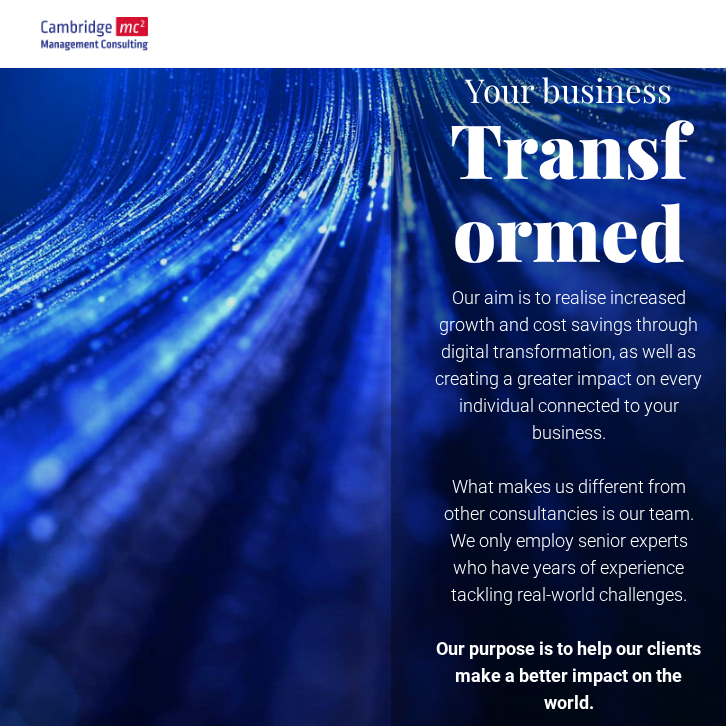 scroll, scrollTop: 110, scrollLeft: 42, axis: both 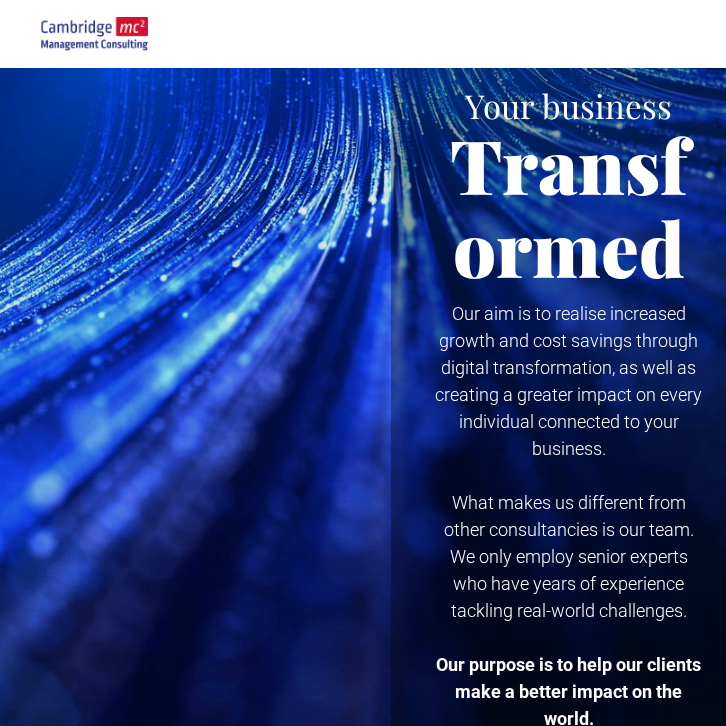 click at bounding box center (696, 34) 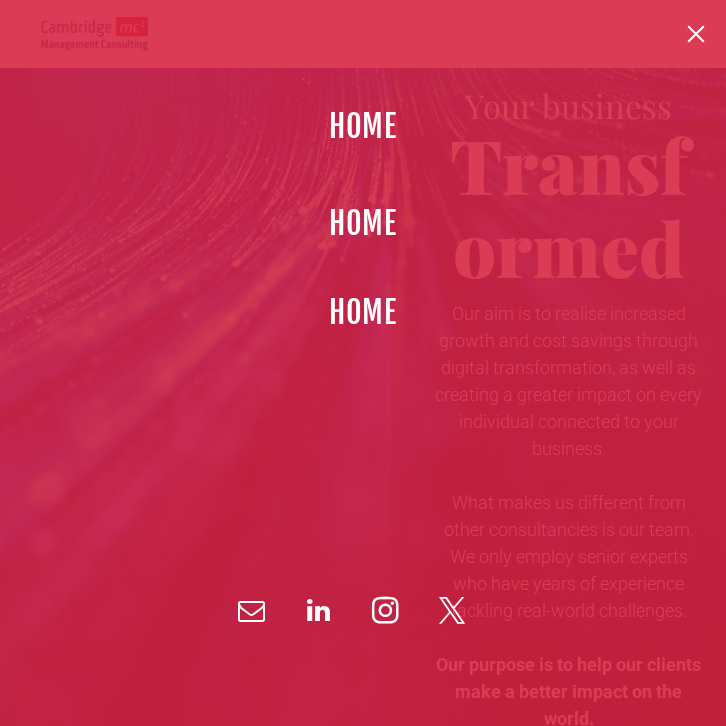 click on "HOME" at bounding box center [363, 126] 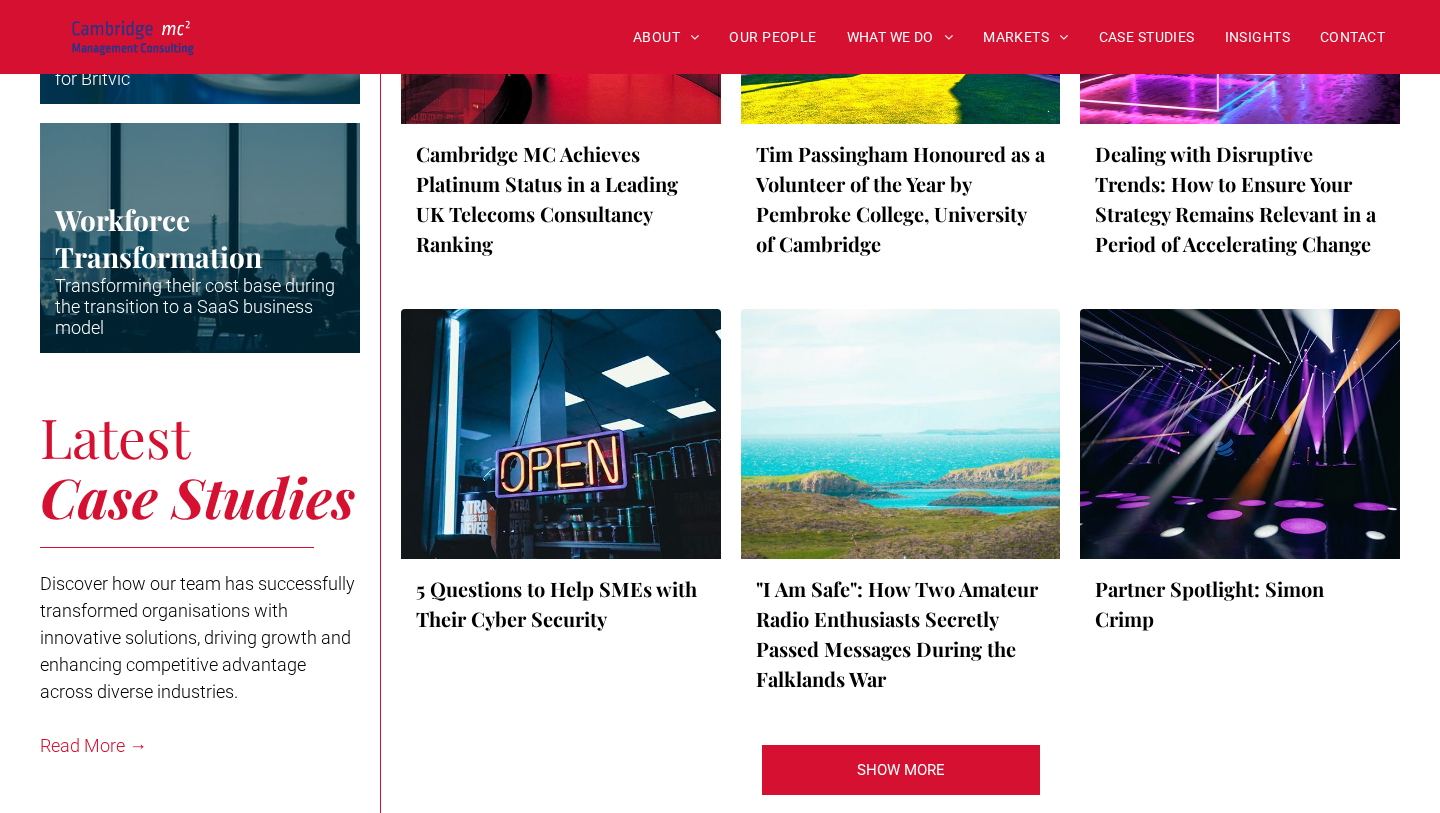 scroll, scrollTop: 4646, scrollLeft: 0, axis: vertical 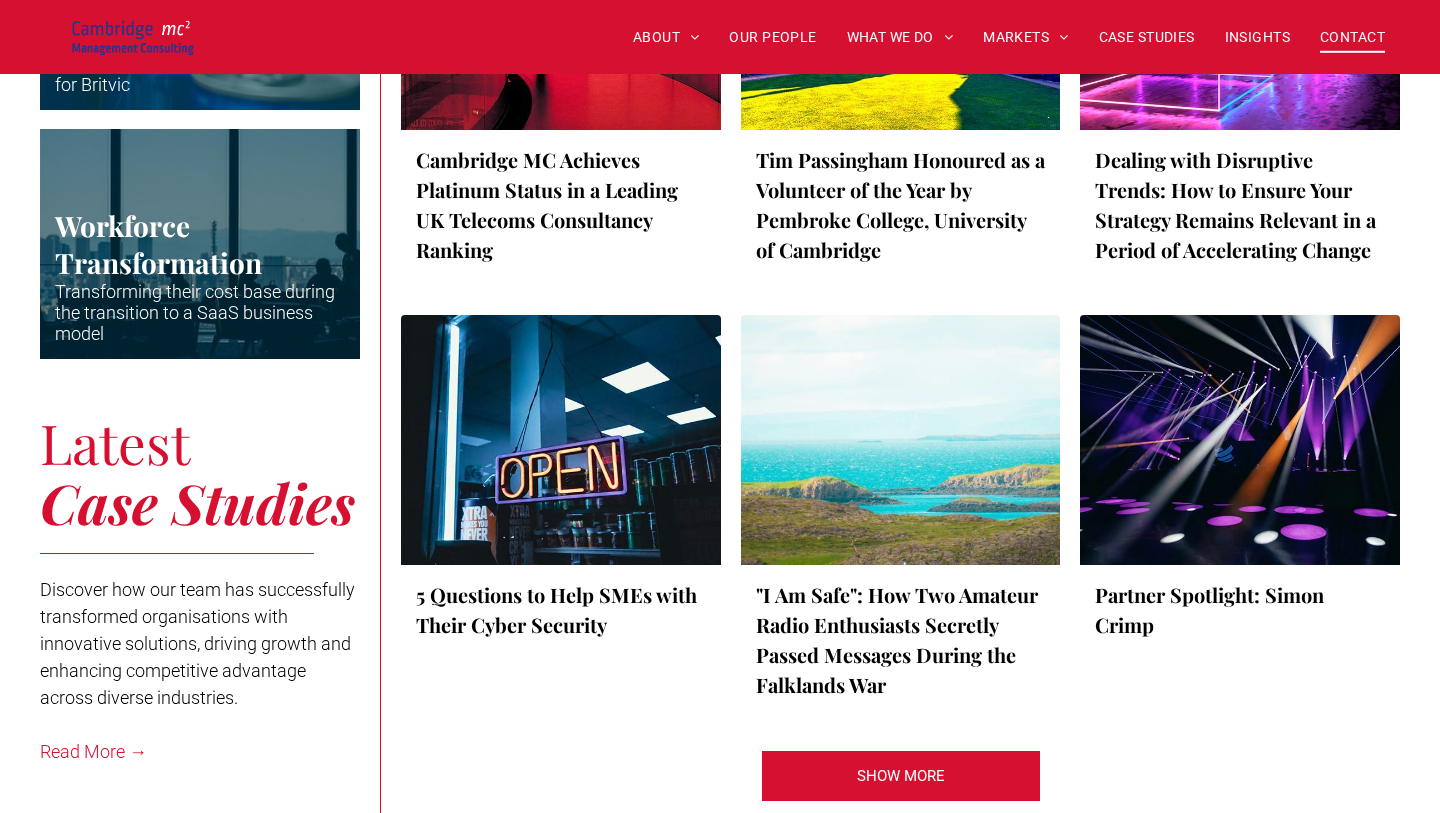 click on "CONTACT" at bounding box center [1352, 37] 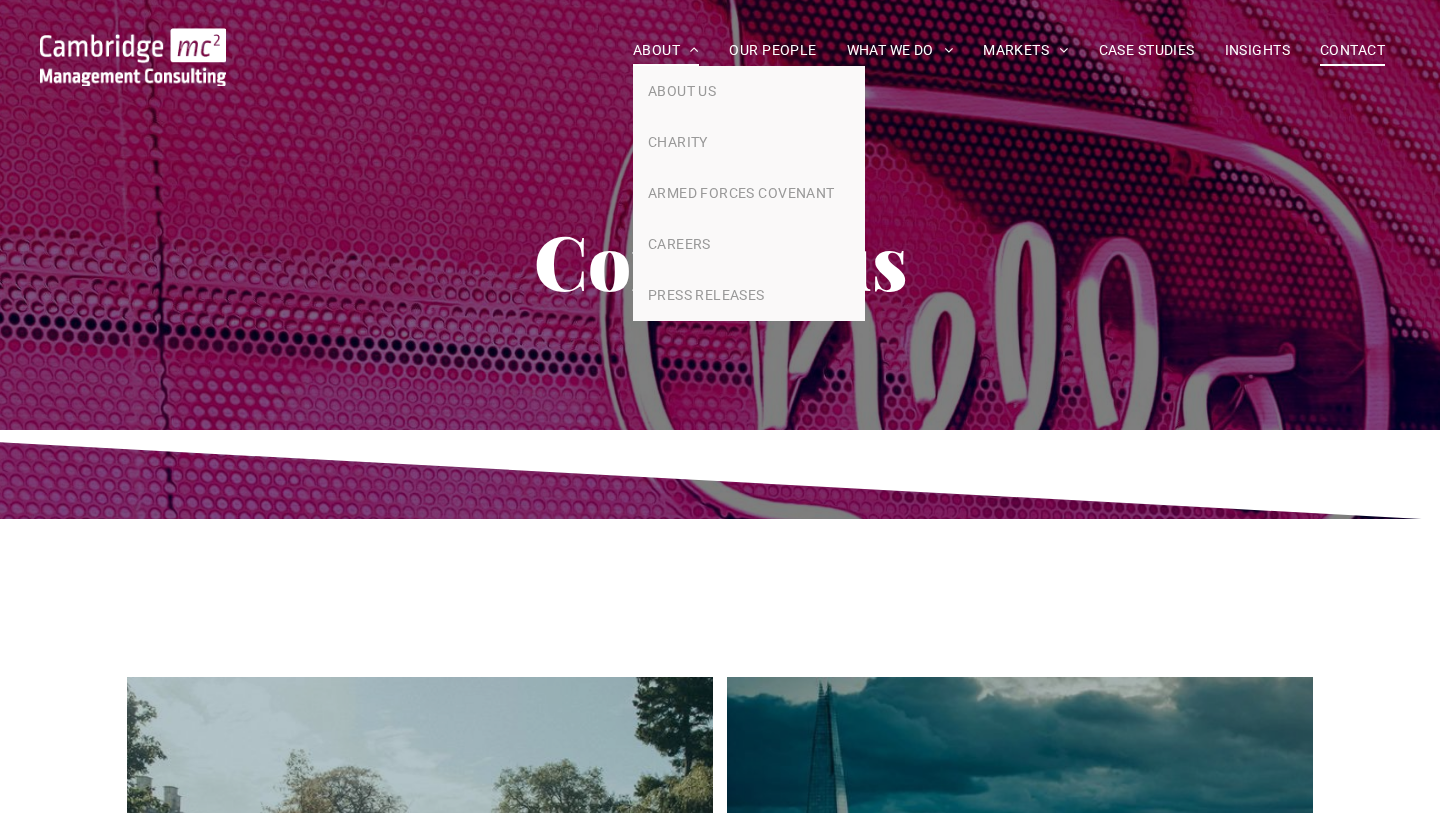 scroll, scrollTop: 0, scrollLeft: 0, axis: both 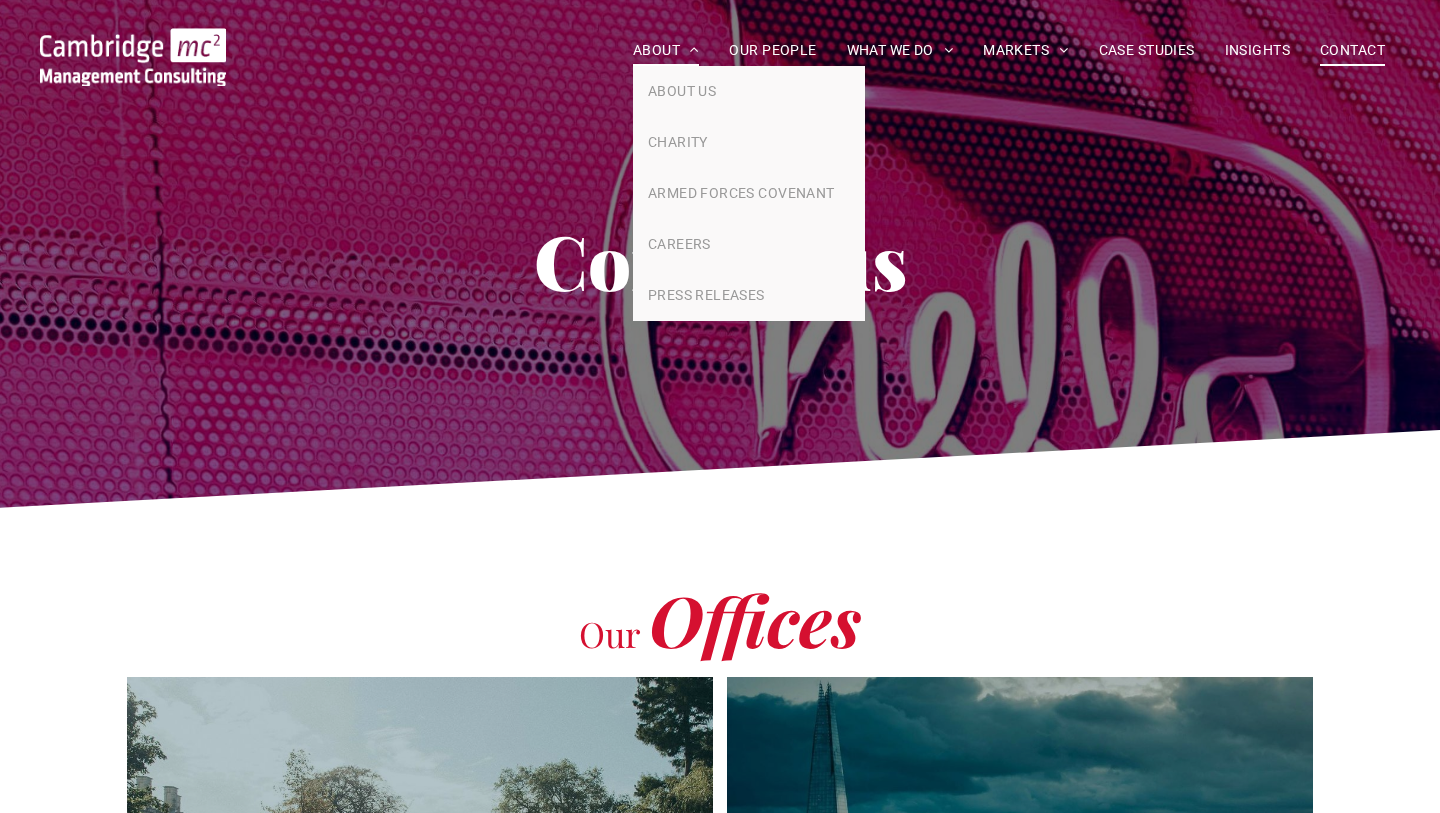 click on "ABOUT" at bounding box center [666, 50] 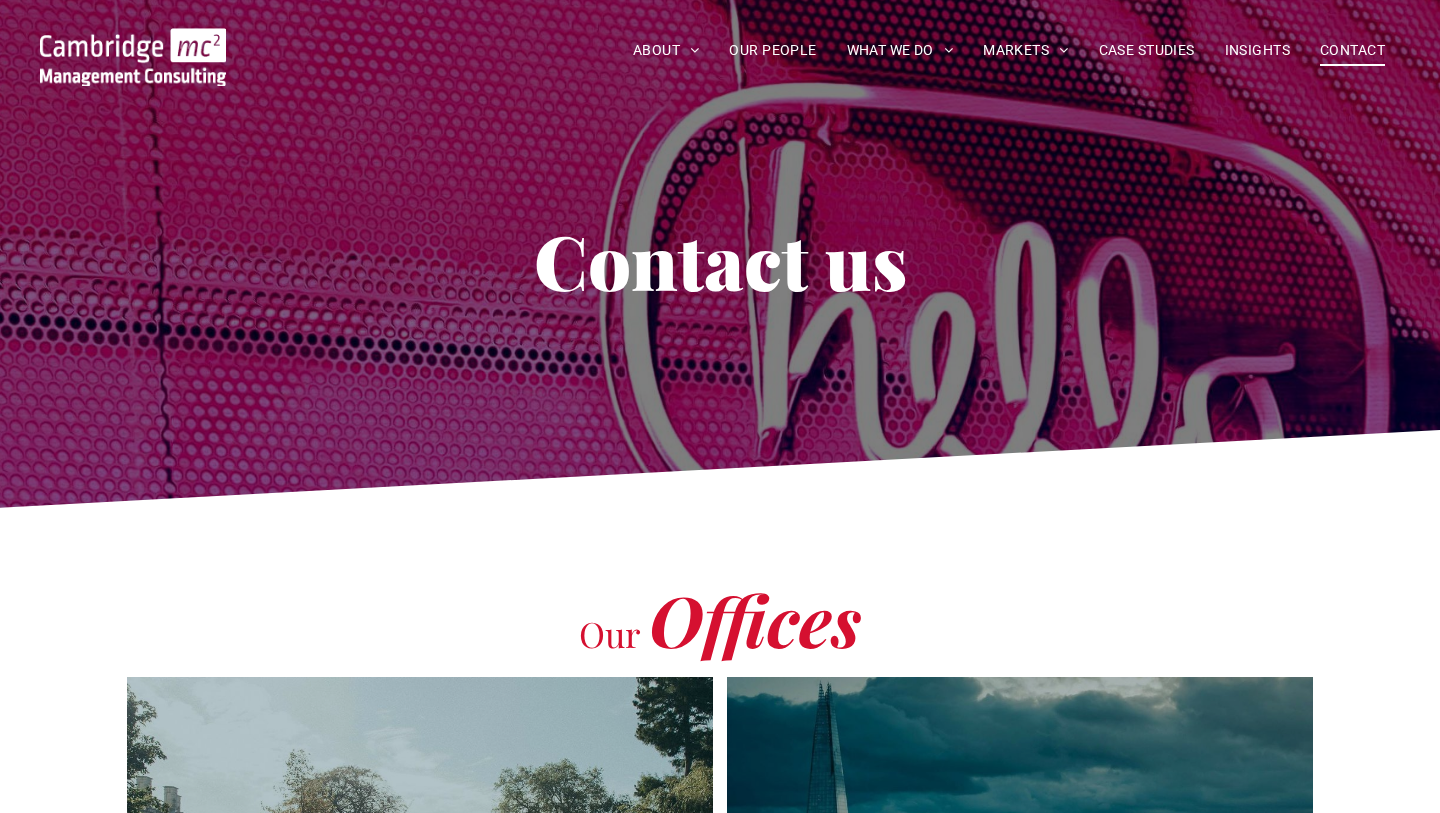 click on "CONTACT" at bounding box center (1352, 50) 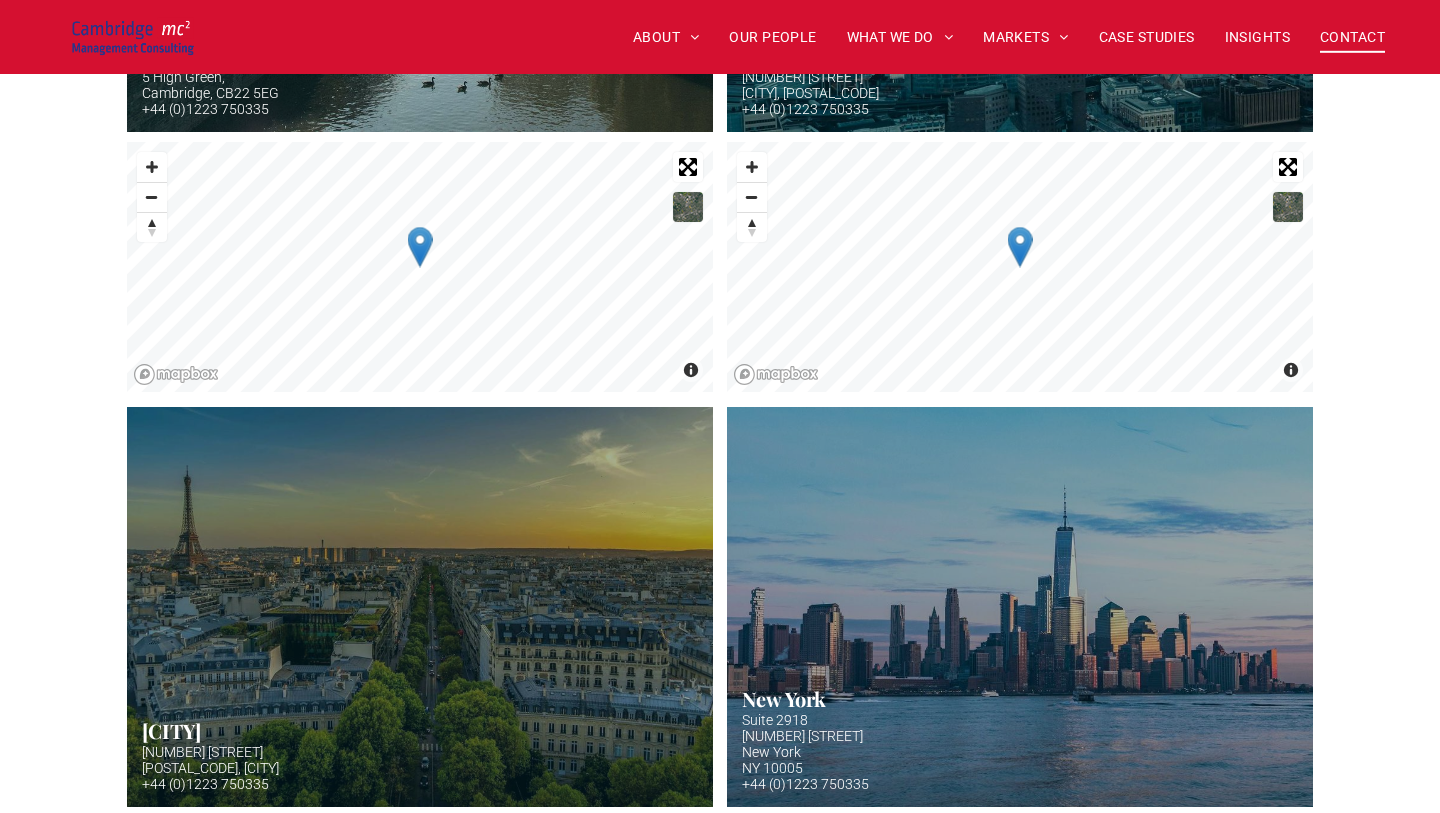scroll, scrollTop: 951, scrollLeft: 0, axis: vertical 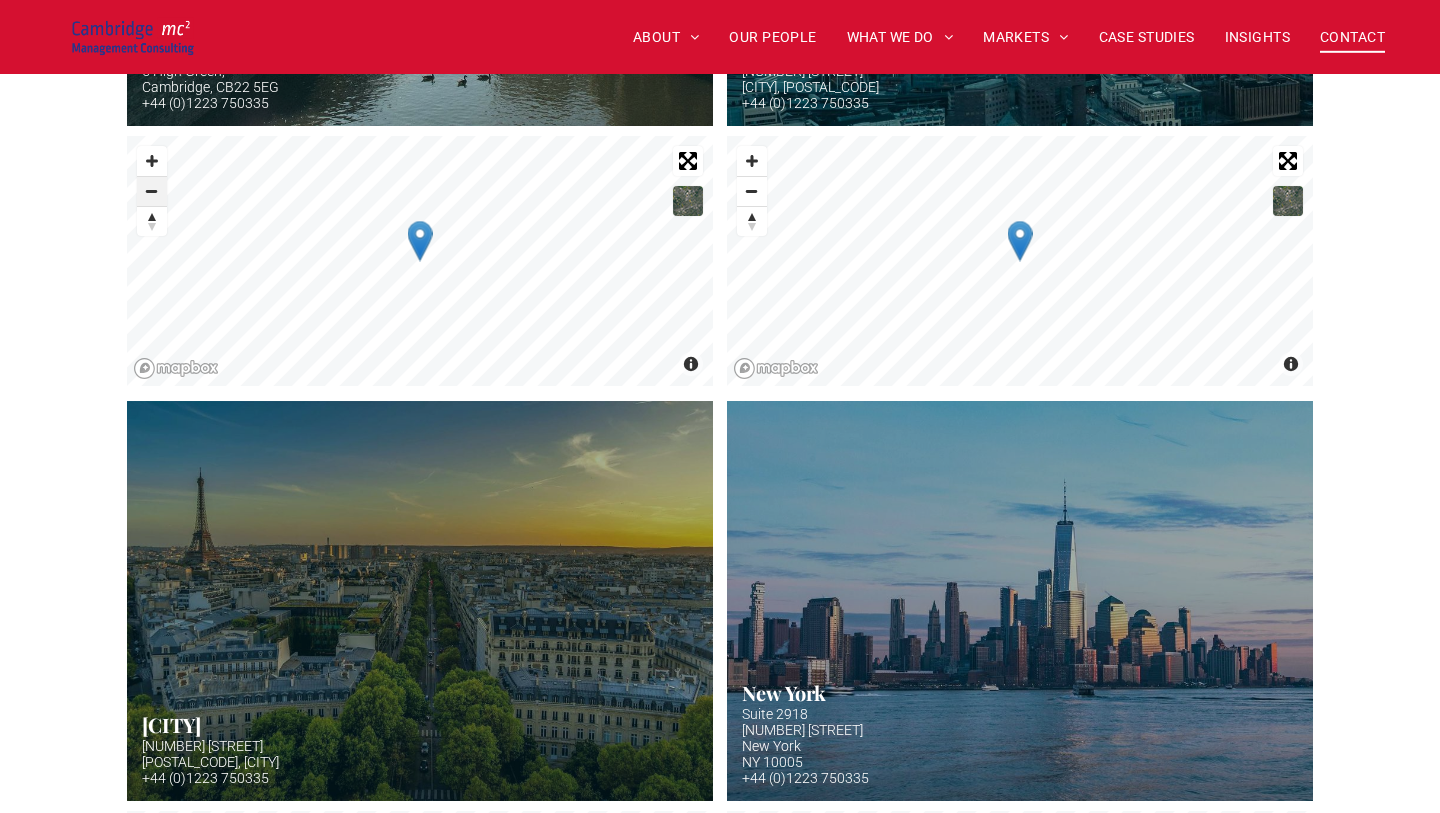 click at bounding box center [152, 191] 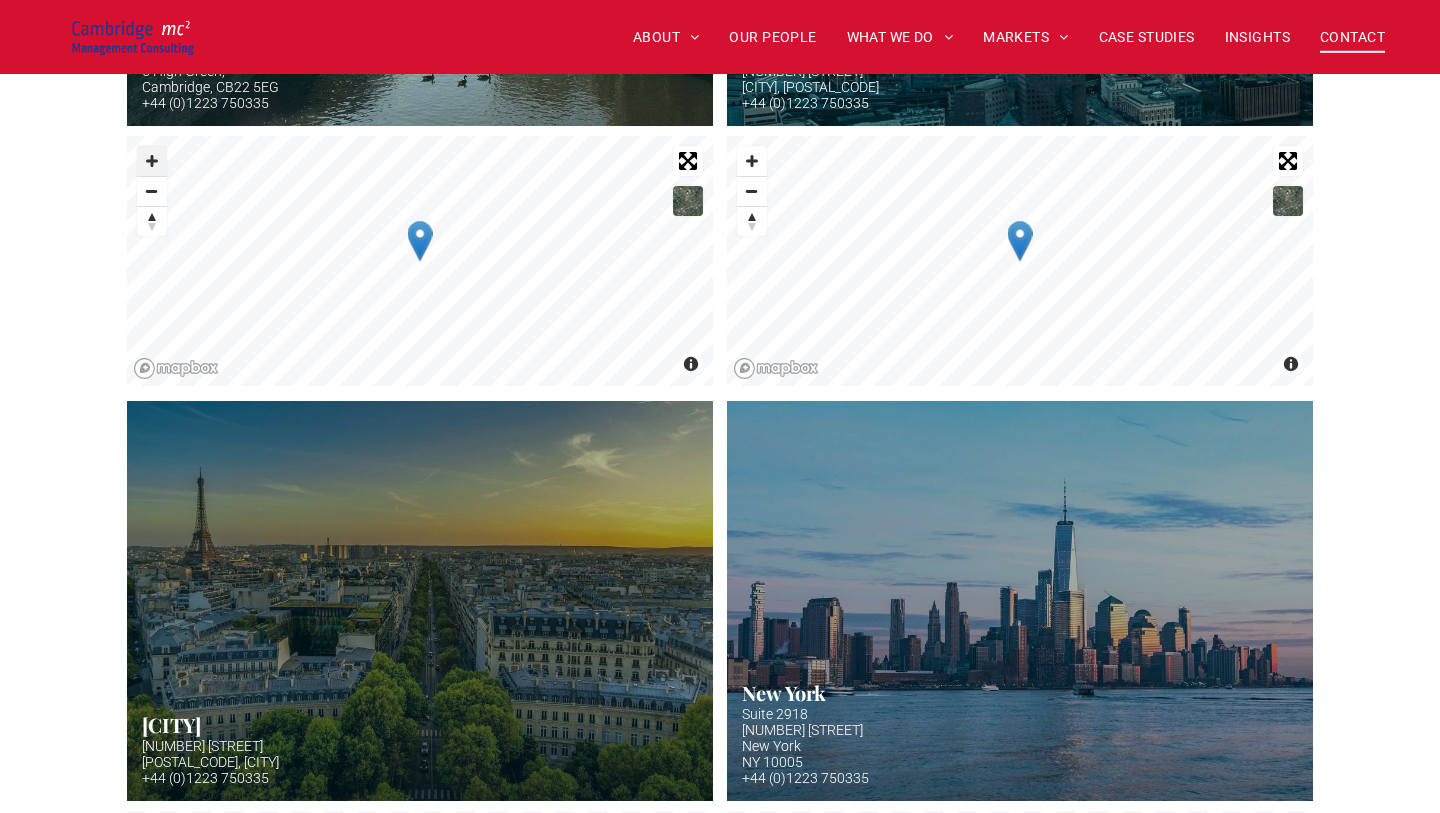 click at bounding box center [152, 161] 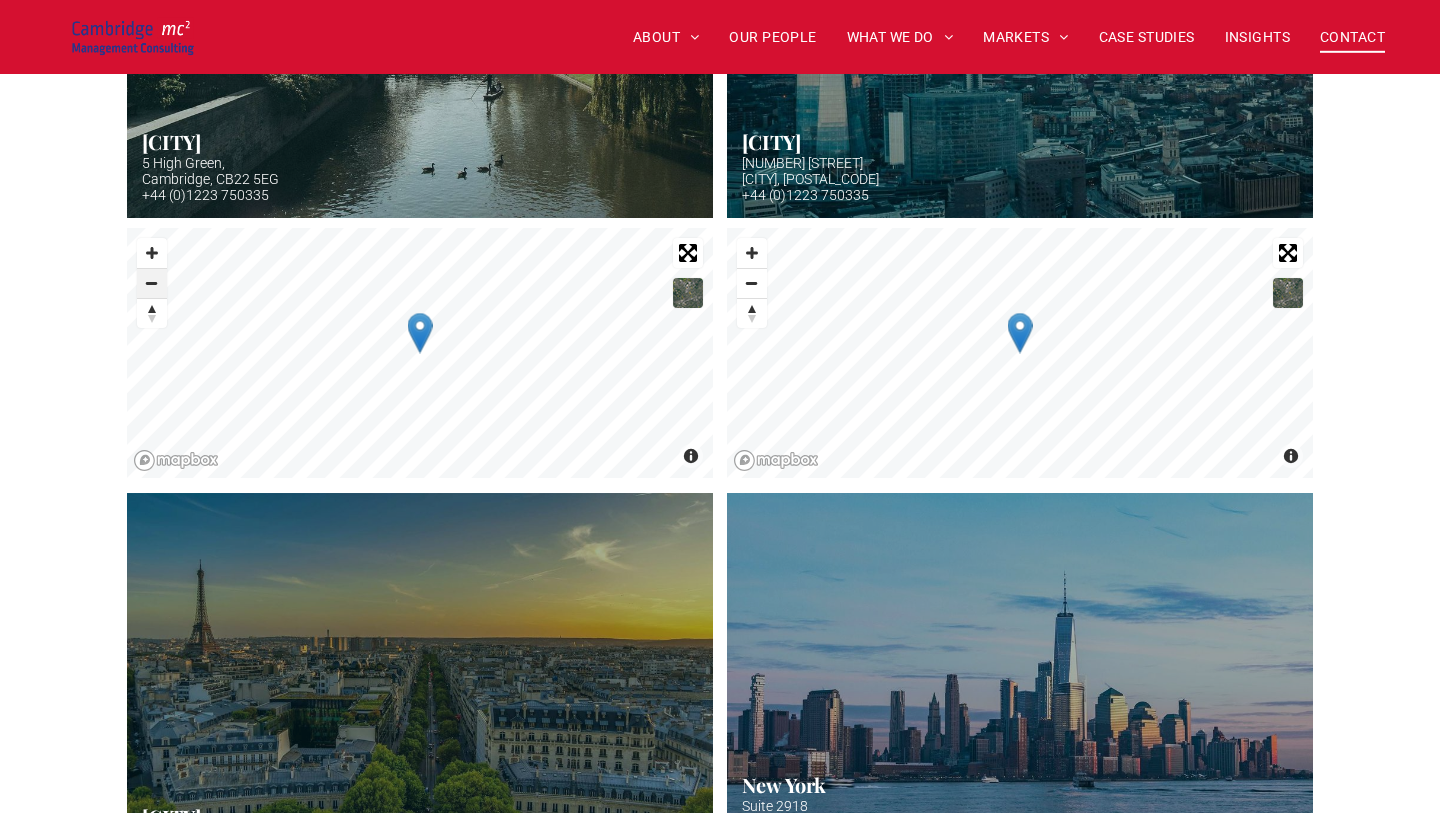scroll, scrollTop: 784, scrollLeft: 0, axis: vertical 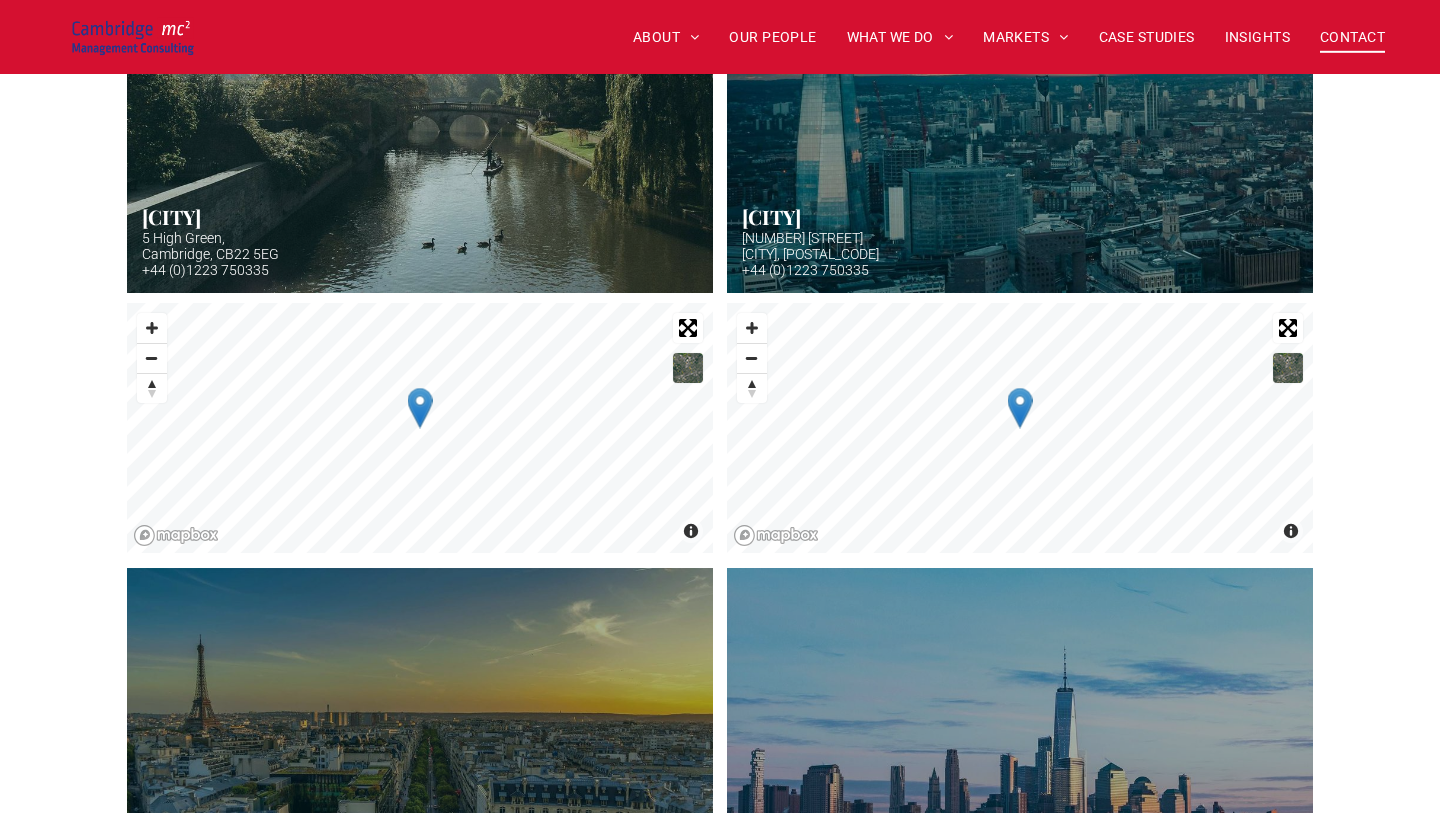 click at bounding box center (688, 368) 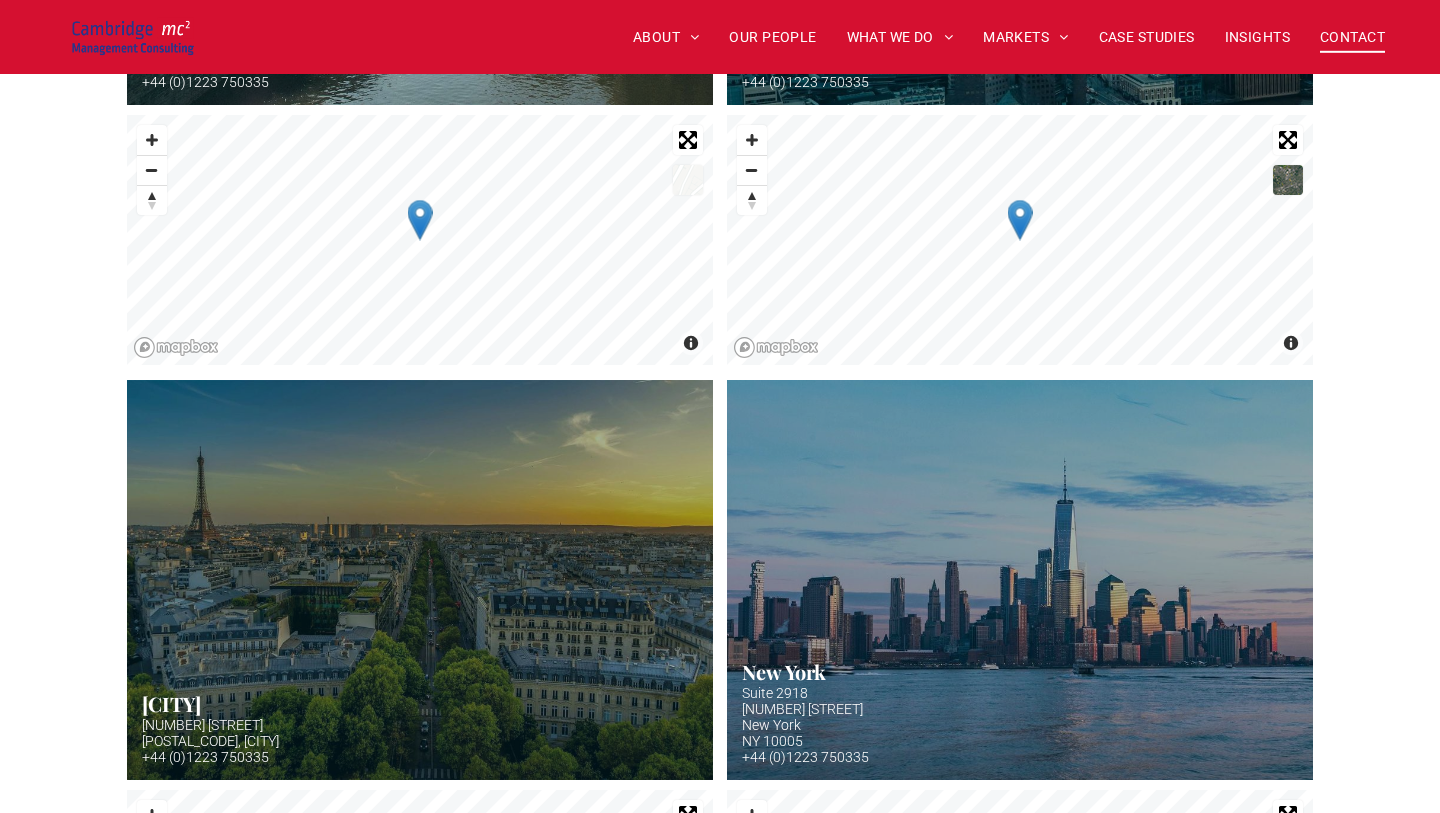 scroll, scrollTop: 1002, scrollLeft: 0, axis: vertical 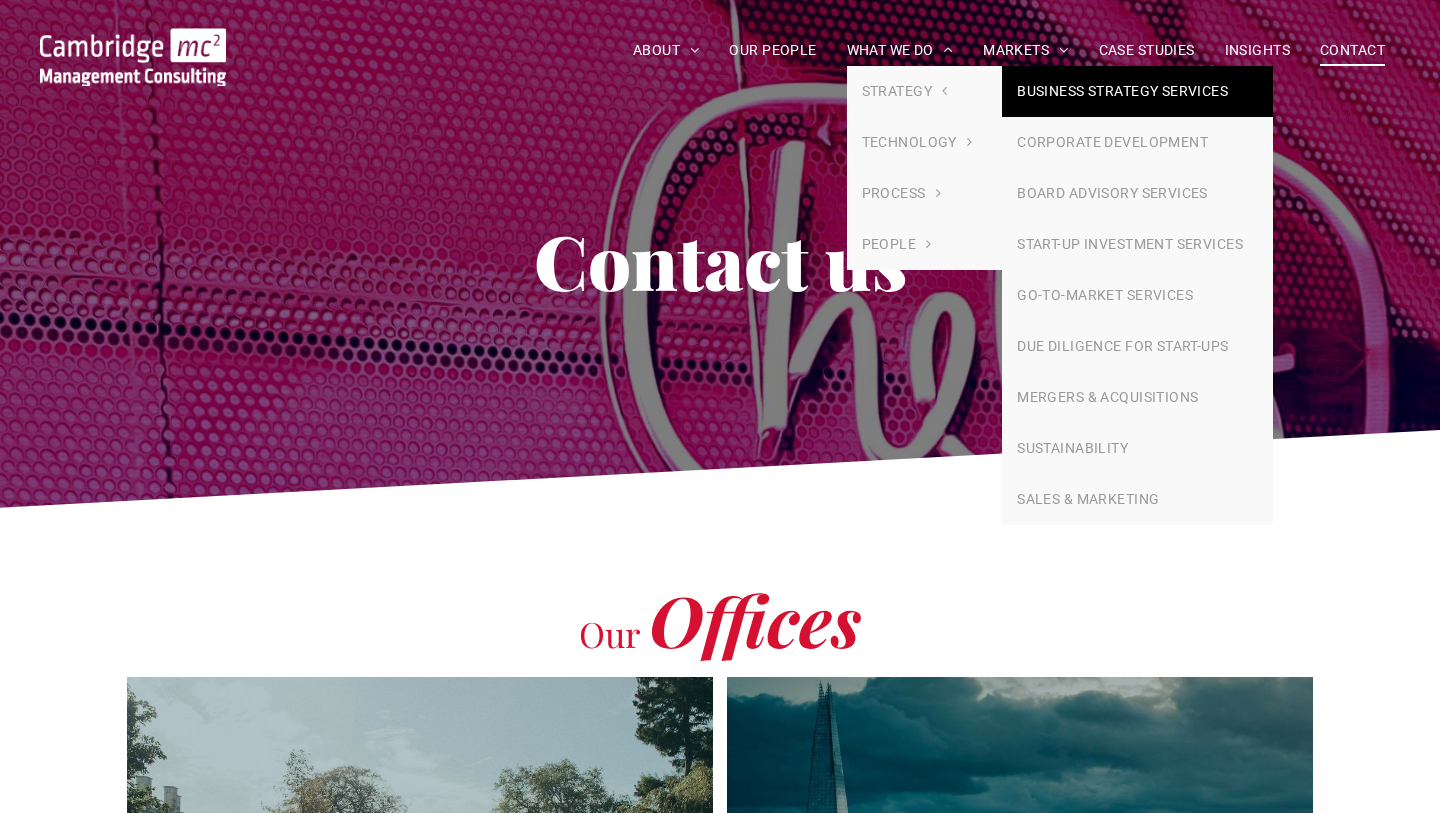 click on "BUSINESS STRATEGY SERVICES" at bounding box center [1137, 91] 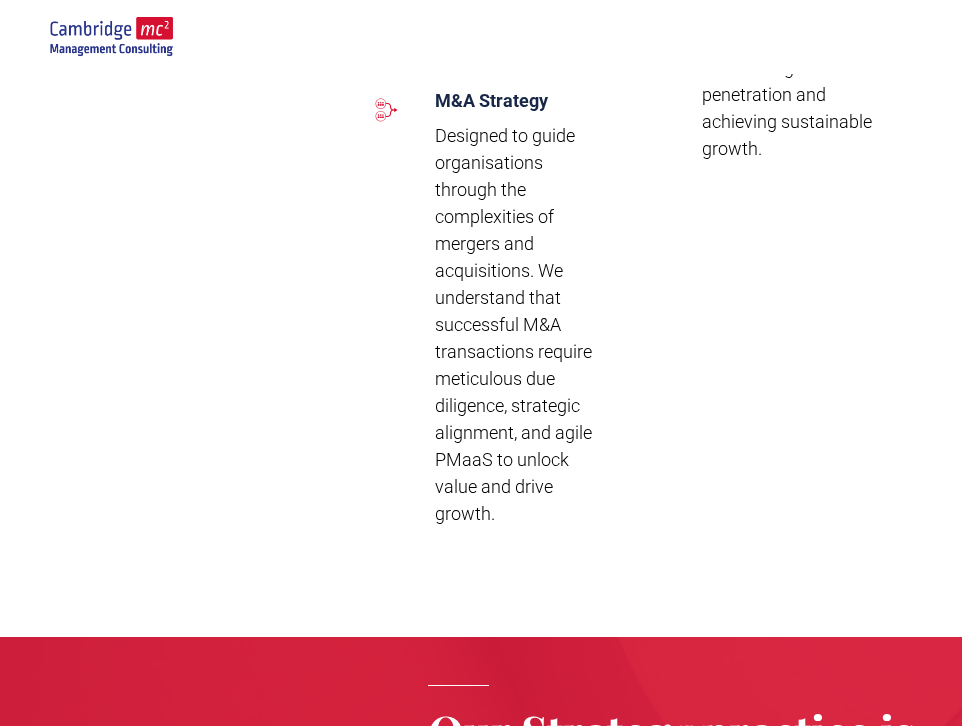 scroll, scrollTop: 2992, scrollLeft: 0, axis: vertical 